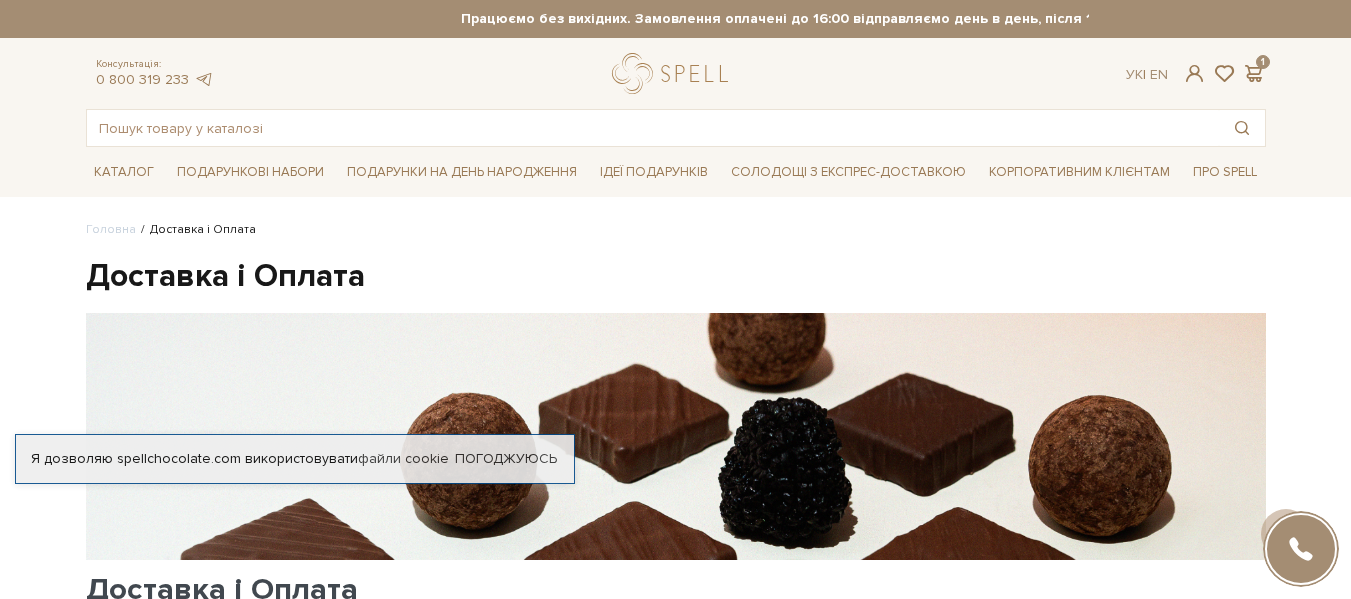 scroll, scrollTop: 1100, scrollLeft: 0, axis: vertical 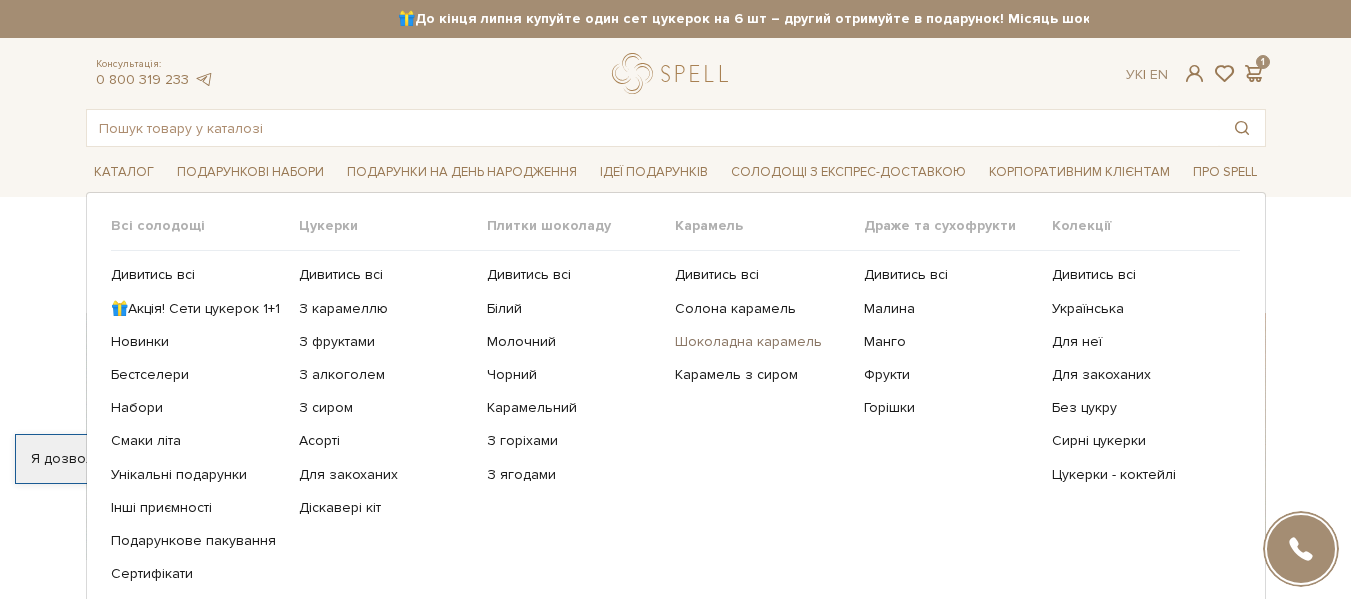 click on "Шоколадна карамель" at bounding box center [761, 342] 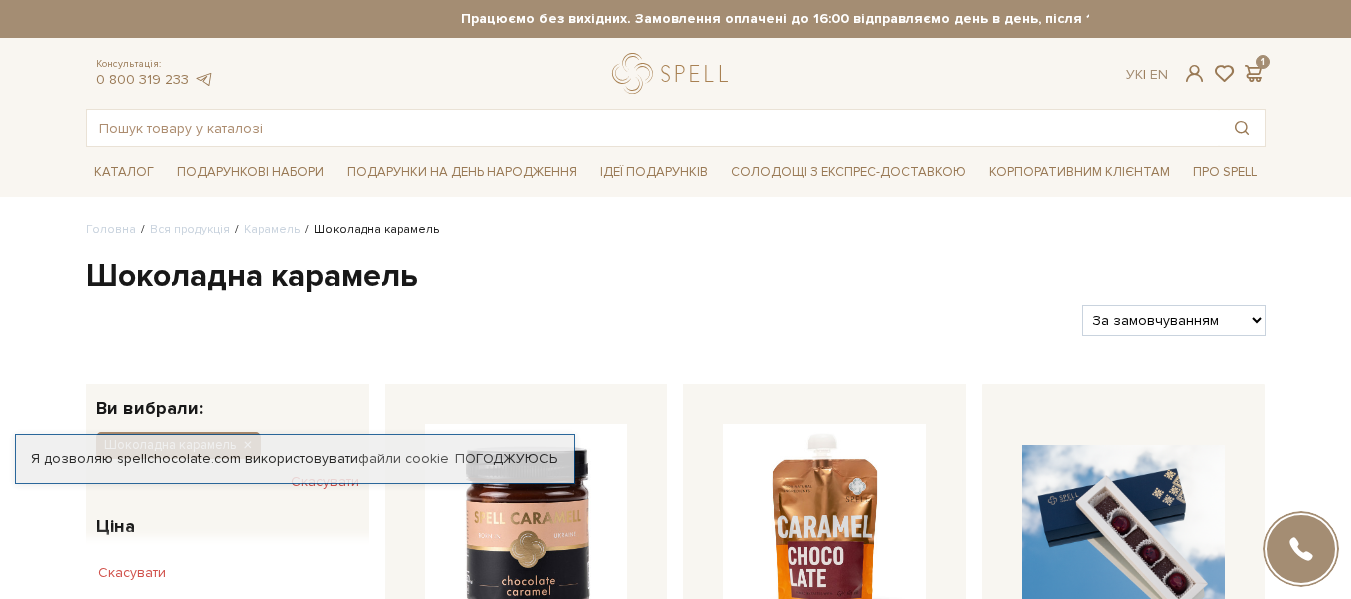 scroll, scrollTop: 0, scrollLeft: 0, axis: both 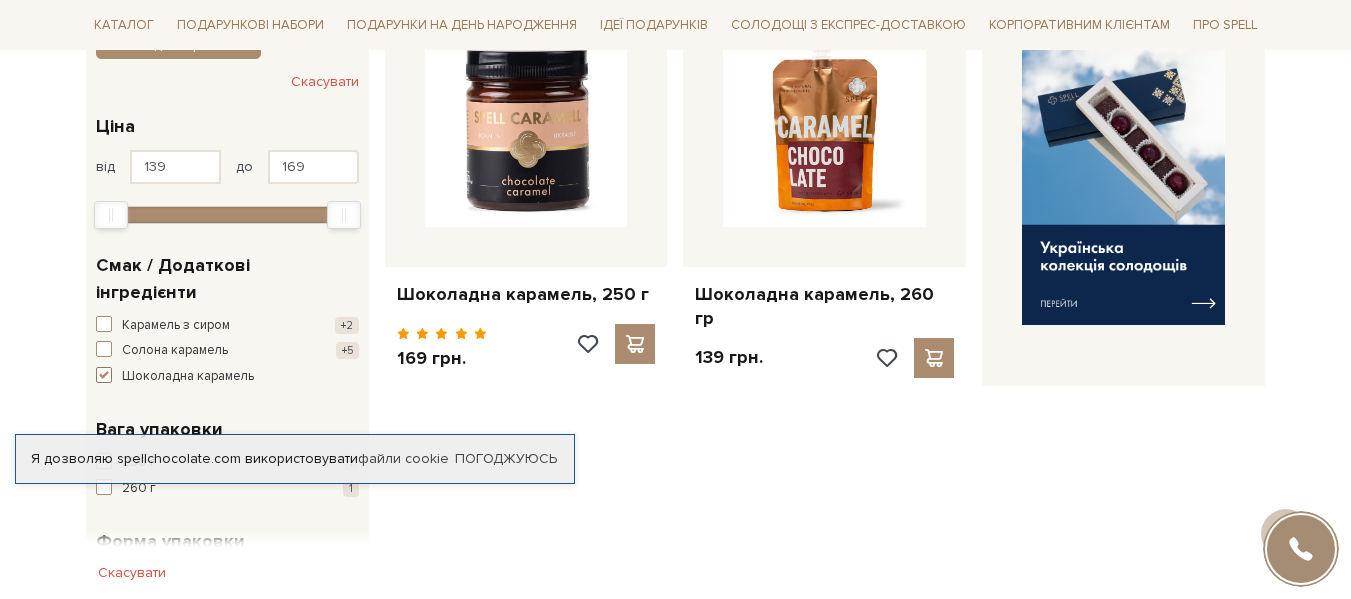 click at bounding box center [104, 375] 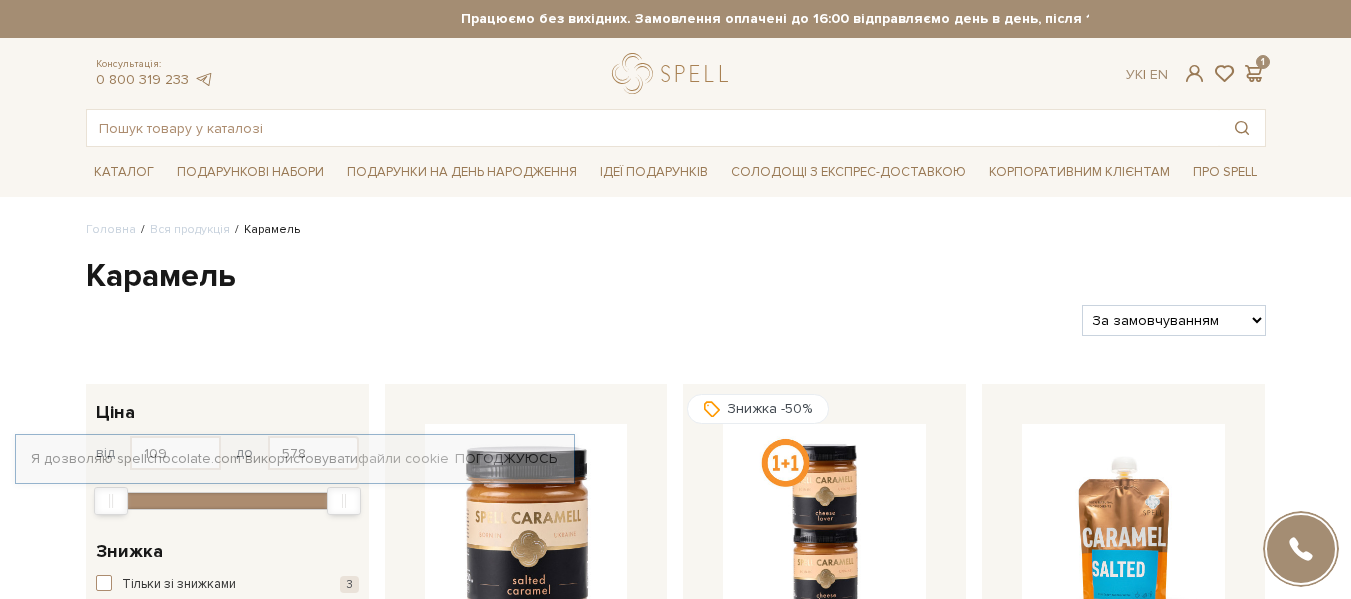 scroll, scrollTop: 0, scrollLeft: 0, axis: both 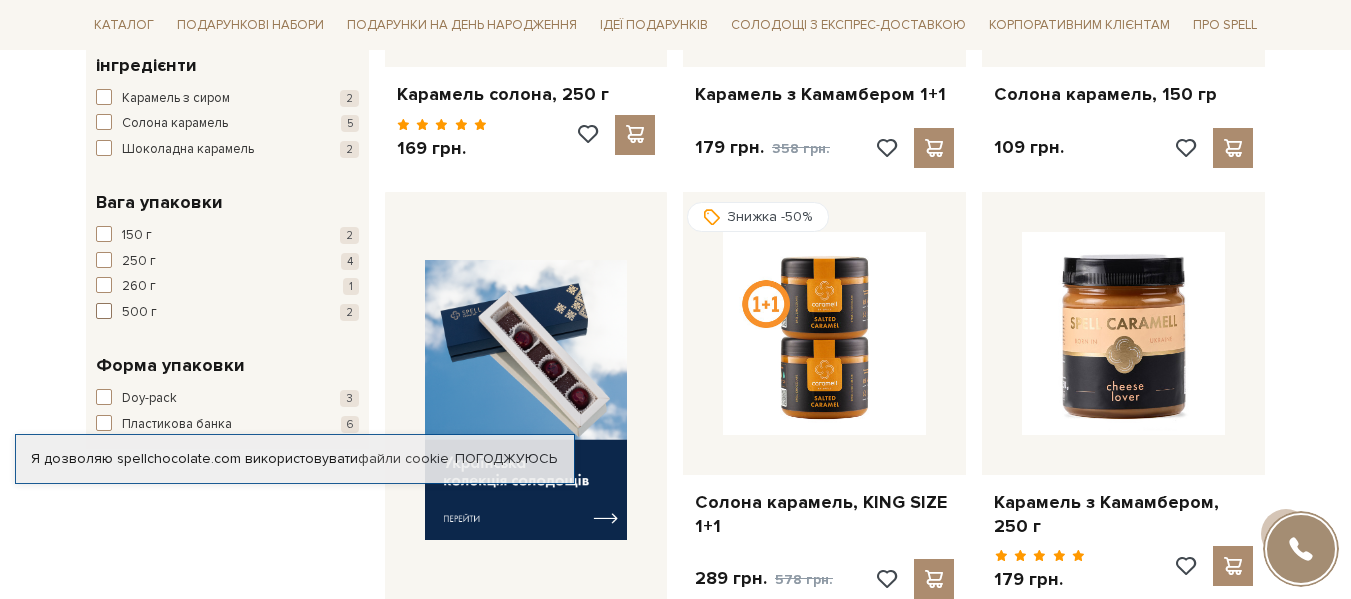 click at bounding box center [104, 311] 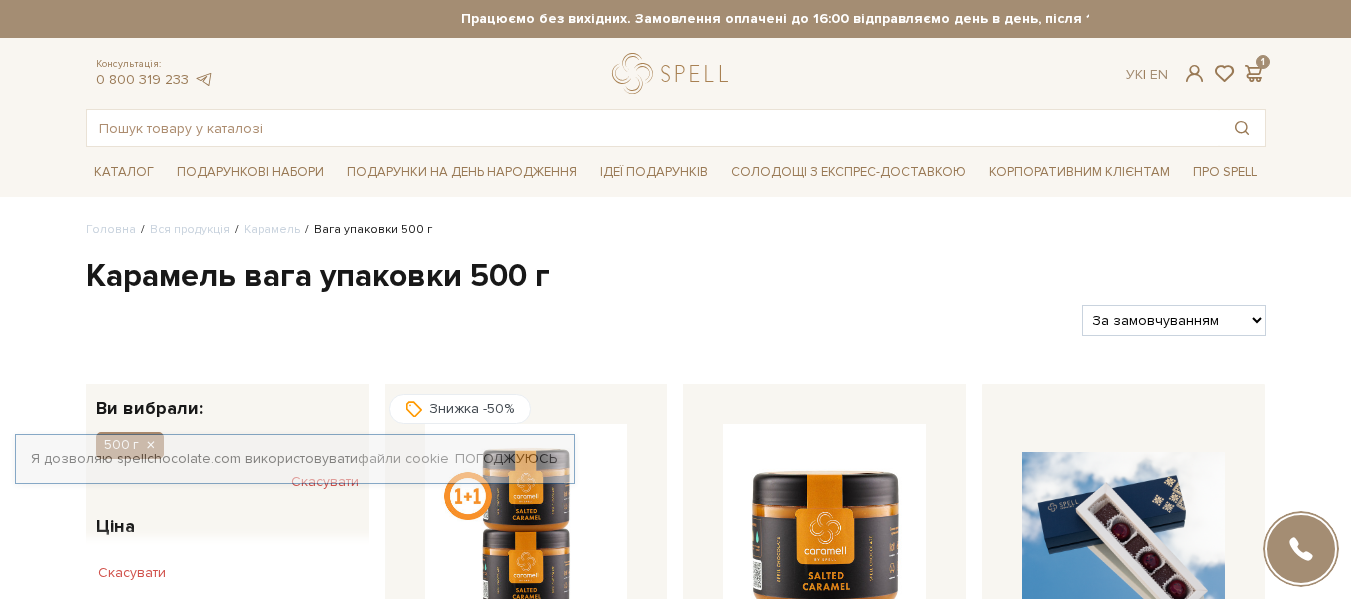 scroll, scrollTop: 0, scrollLeft: 0, axis: both 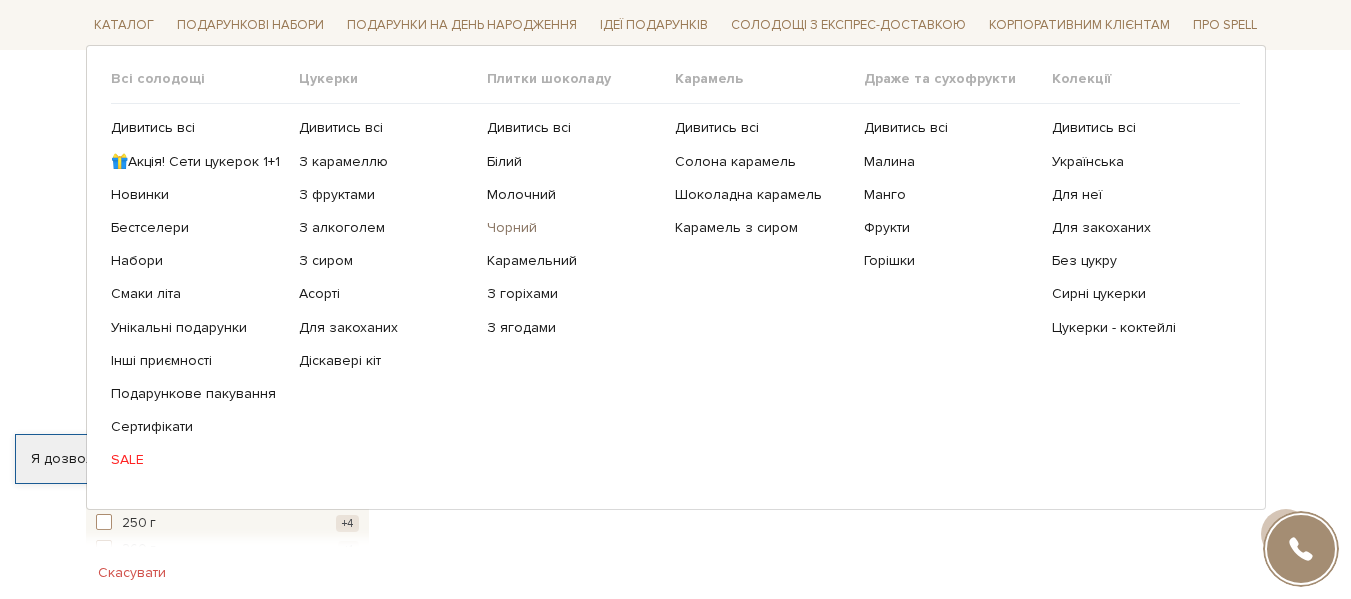 click on "Чорний" at bounding box center (573, 228) 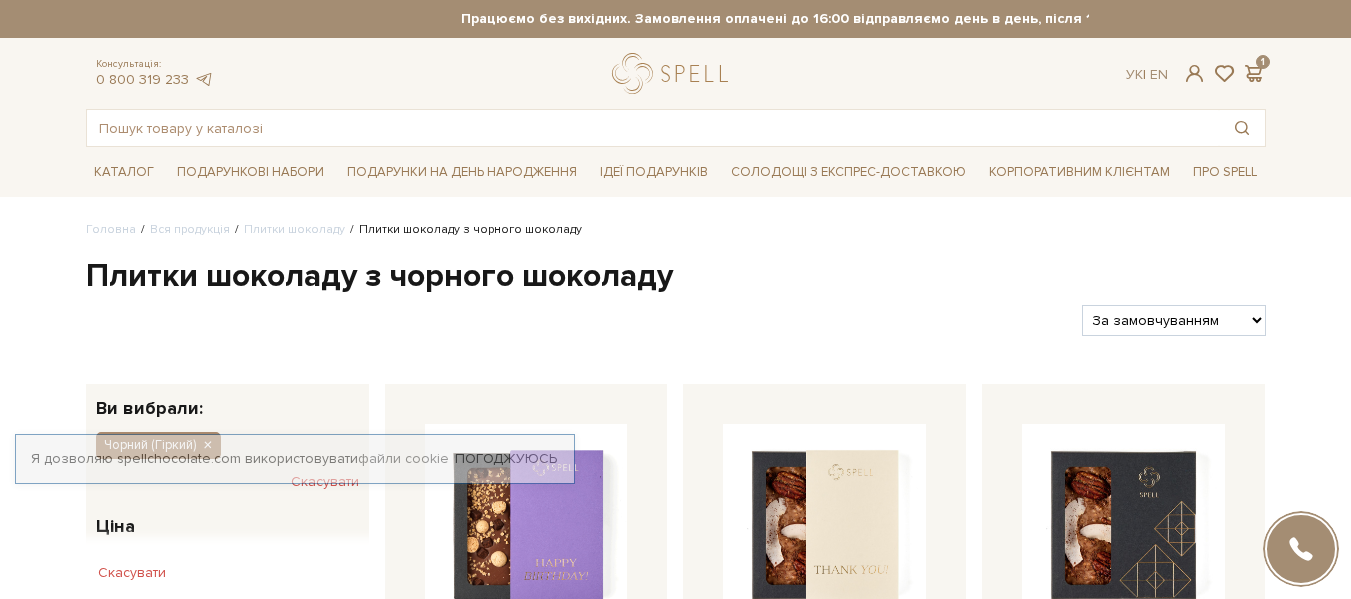 scroll, scrollTop: 0, scrollLeft: 0, axis: both 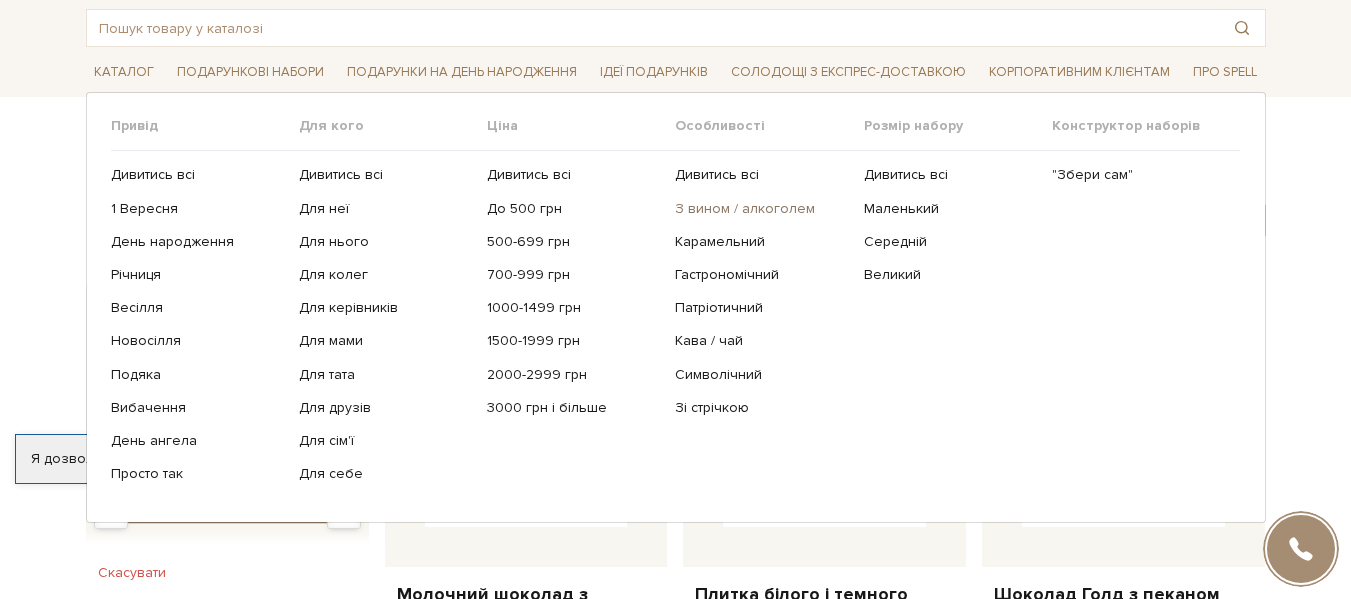 click on "З вином / алкоголем" at bounding box center [761, 209] 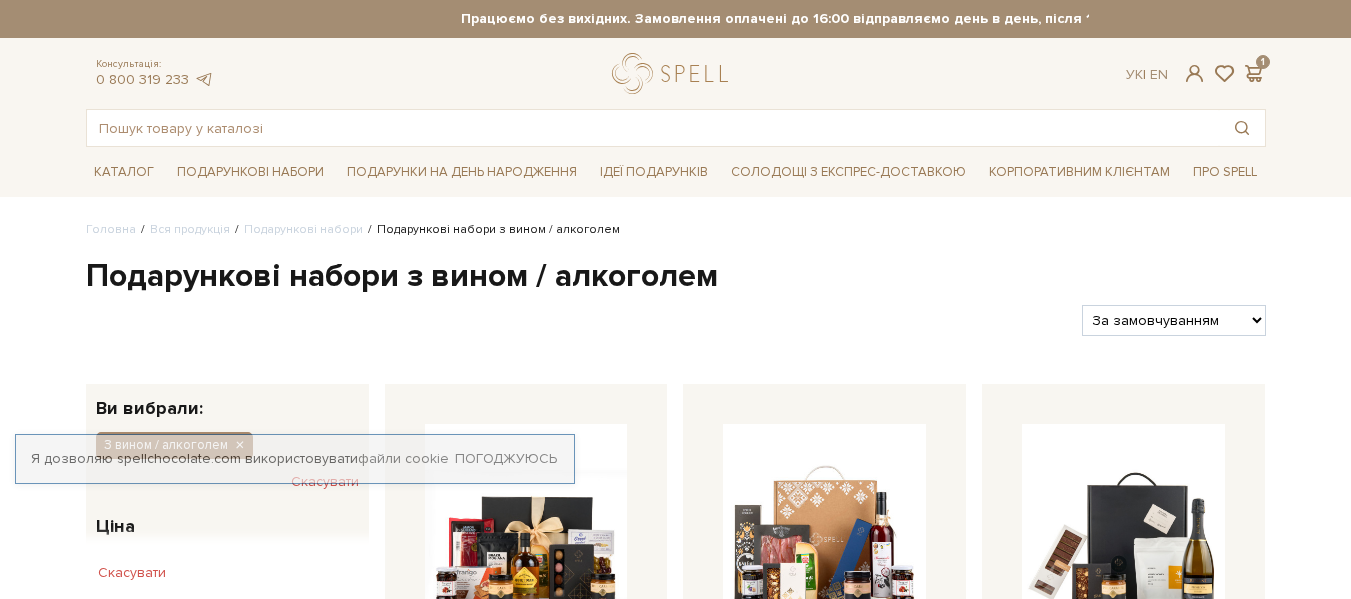 scroll, scrollTop: 0, scrollLeft: 0, axis: both 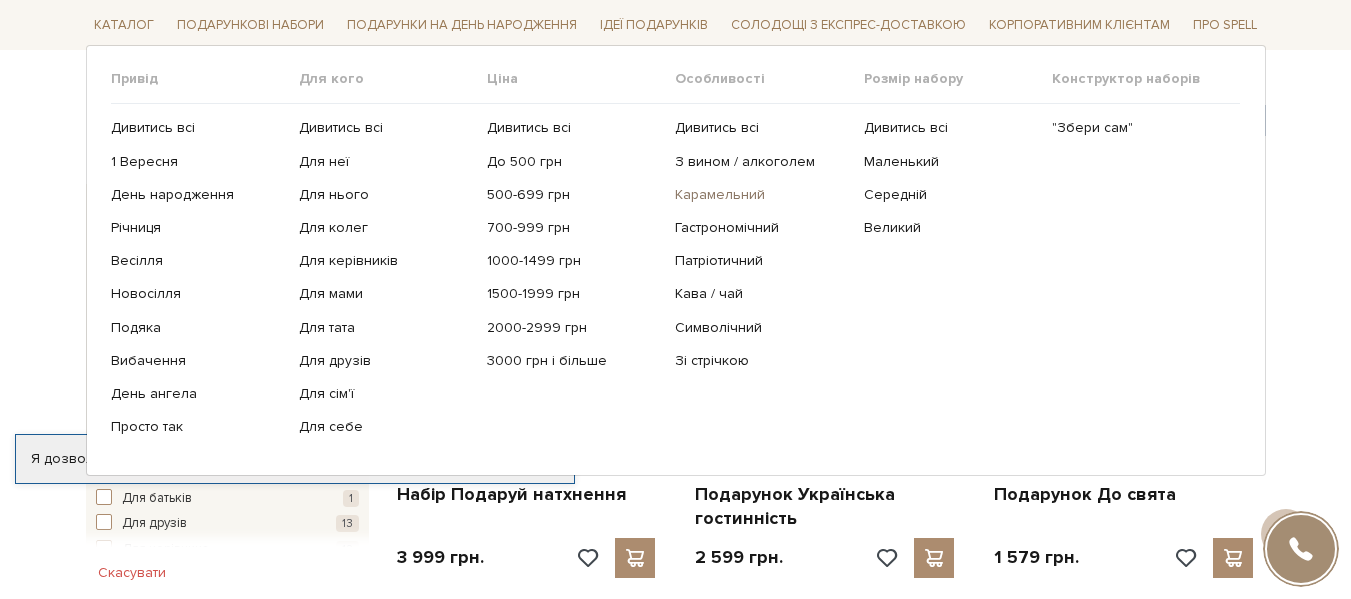 click on "Карамельний" at bounding box center (761, 195) 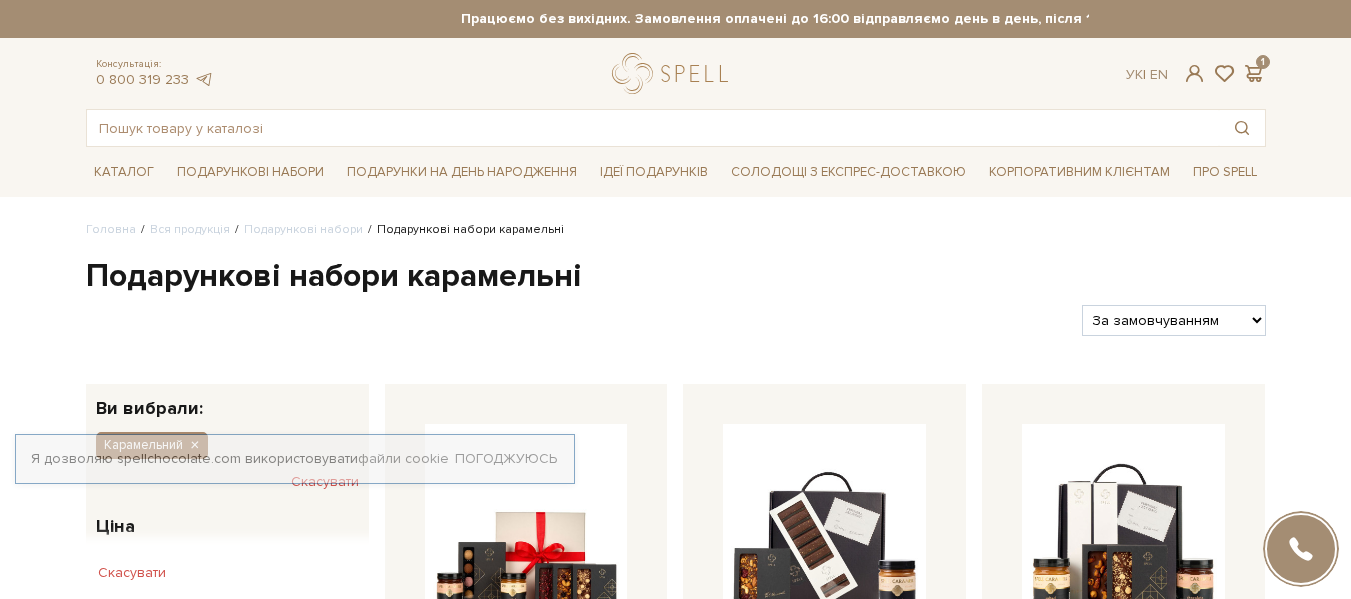 scroll, scrollTop: 0, scrollLeft: 0, axis: both 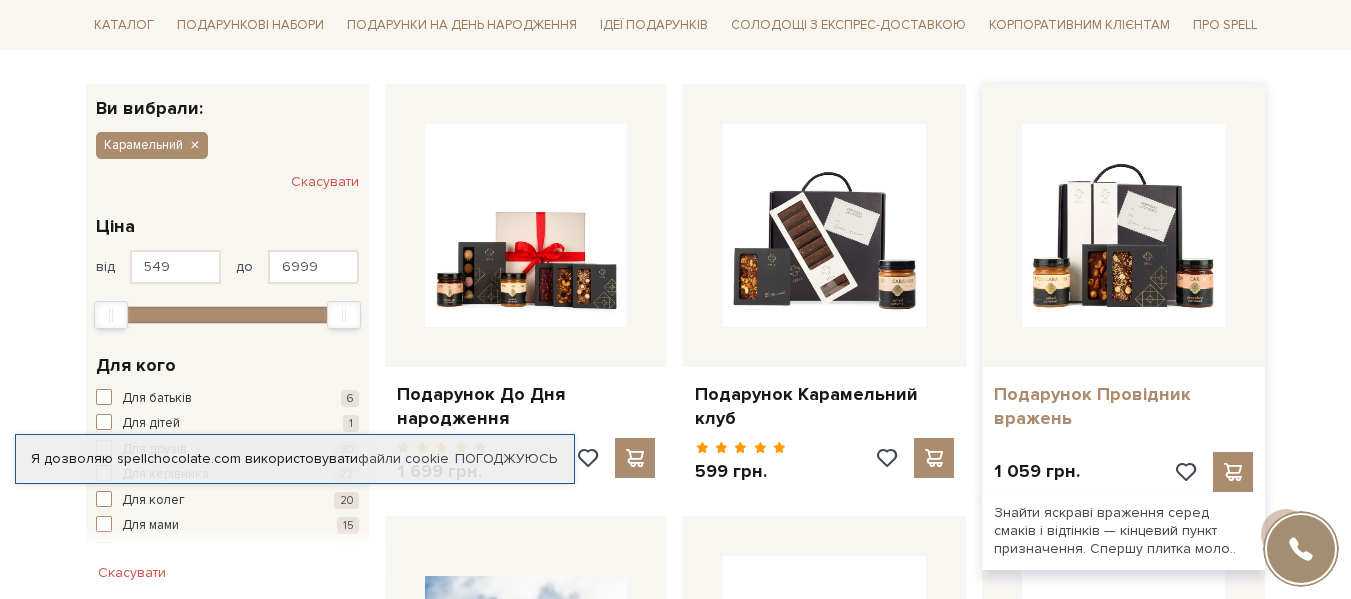 click on "Подарунок Провідник вражень" at bounding box center (1123, 406) 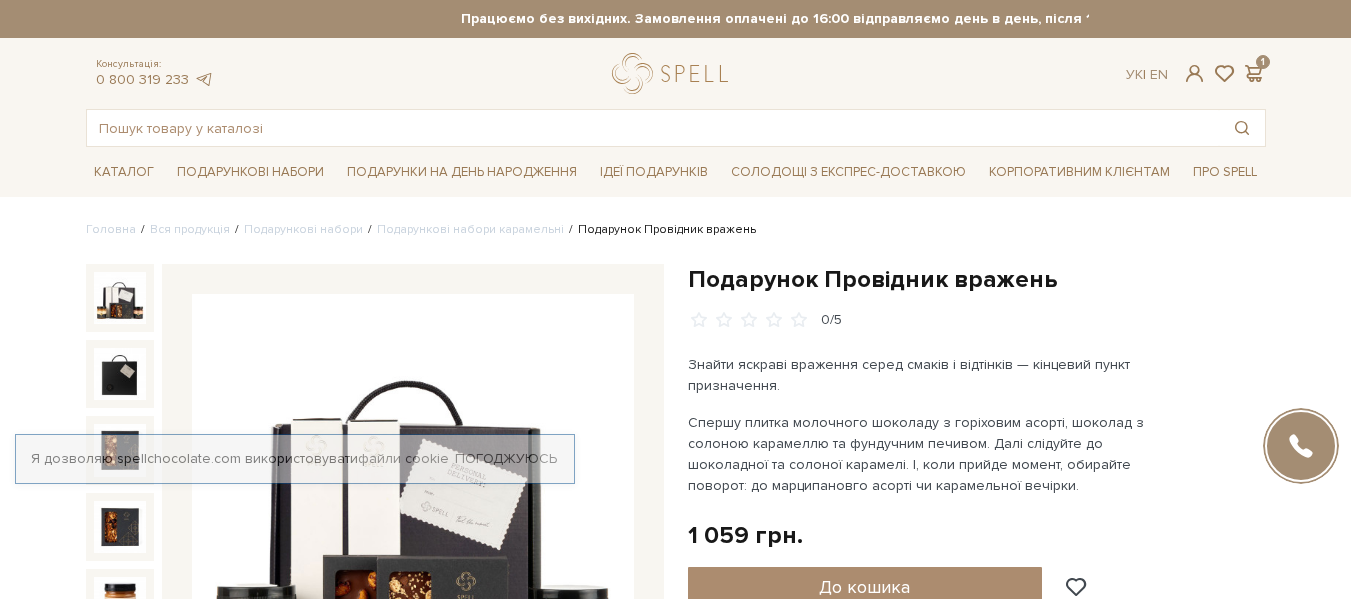 scroll, scrollTop: 0, scrollLeft: 0, axis: both 